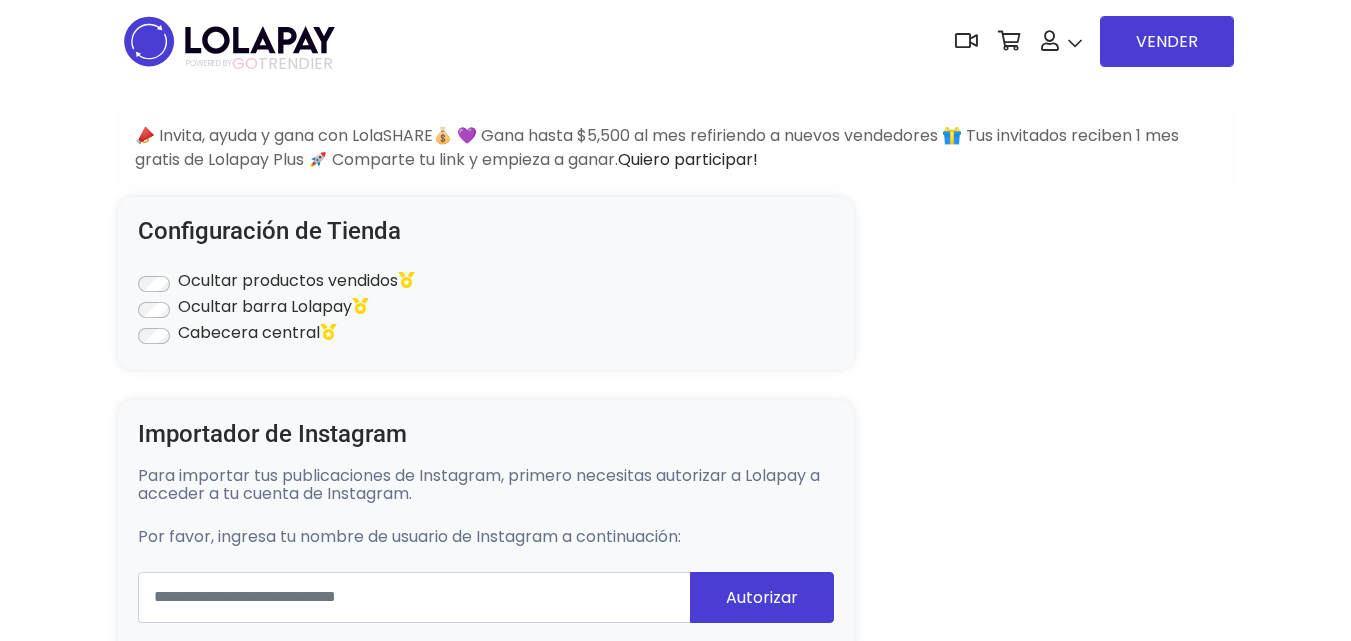 scroll, scrollTop: 2360, scrollLeft: 0, axis: vertical 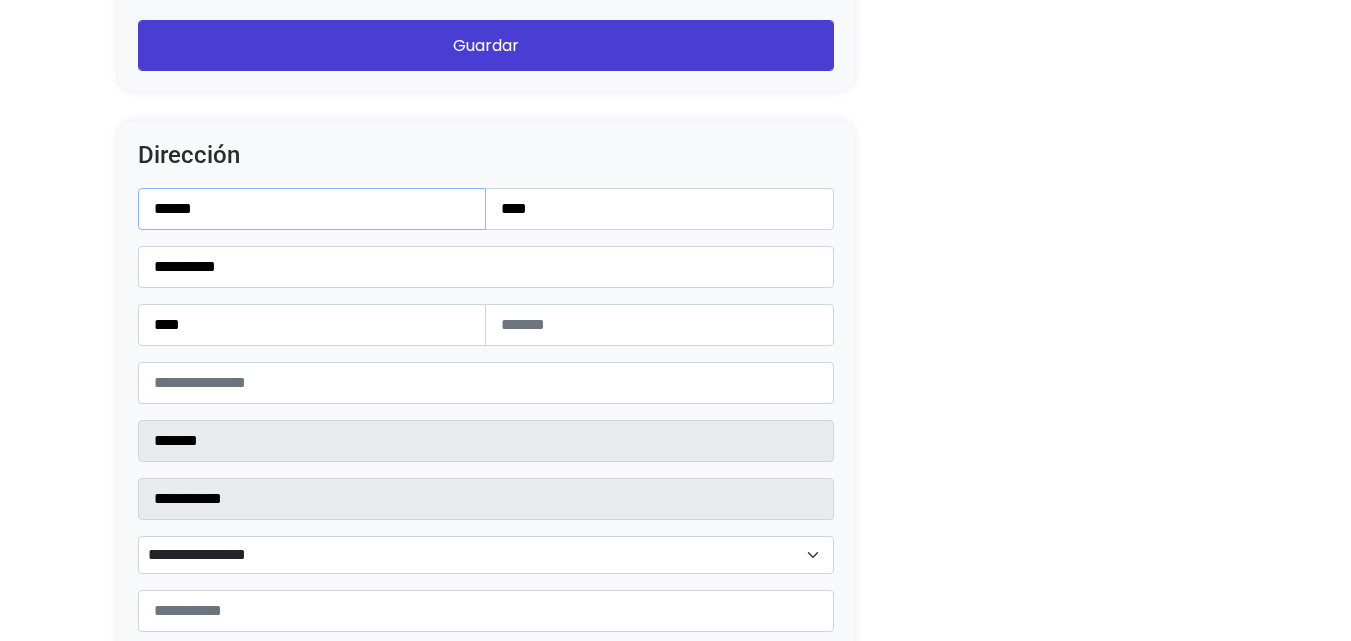 click on "******" at bounding box center (312, 209) 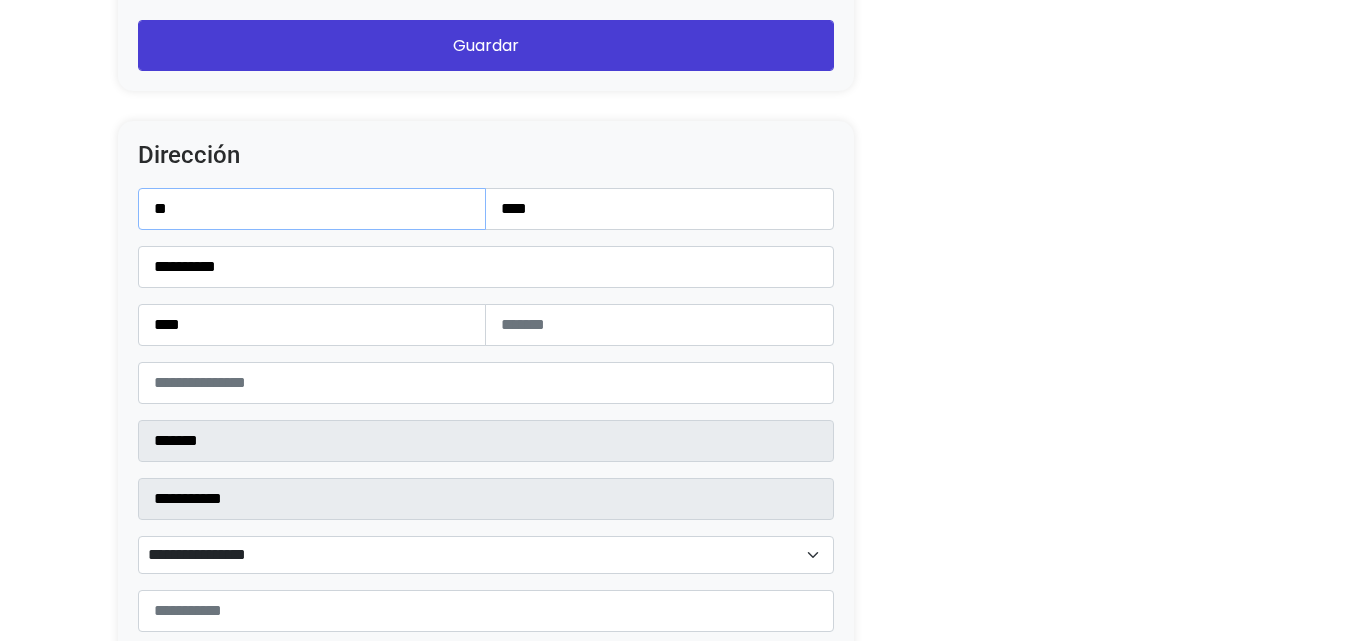 type on "*" 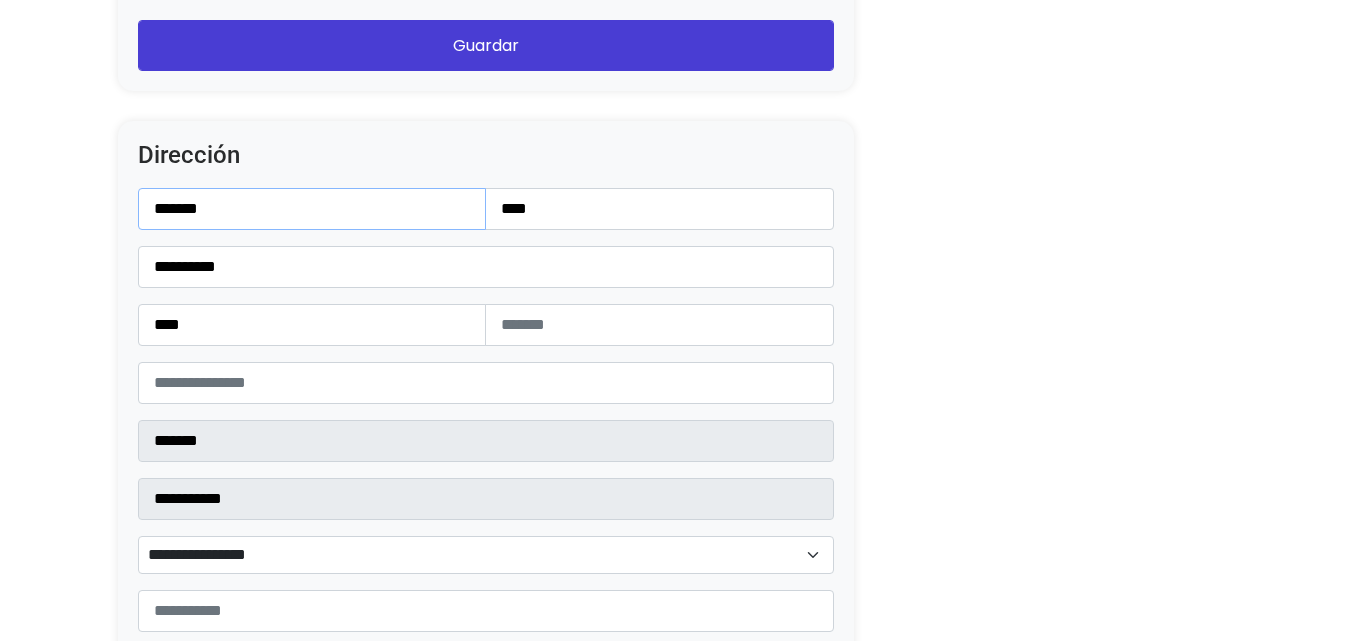 type on "*******" 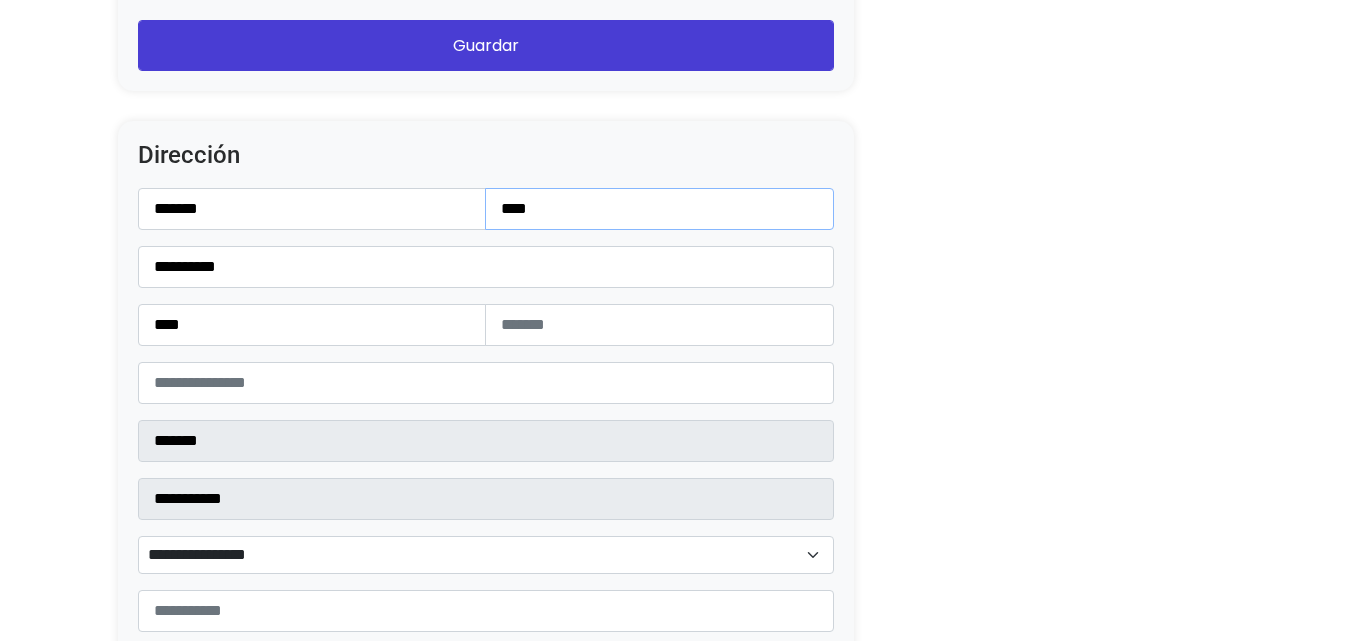 click on "****" at bounding box center [659, 209] 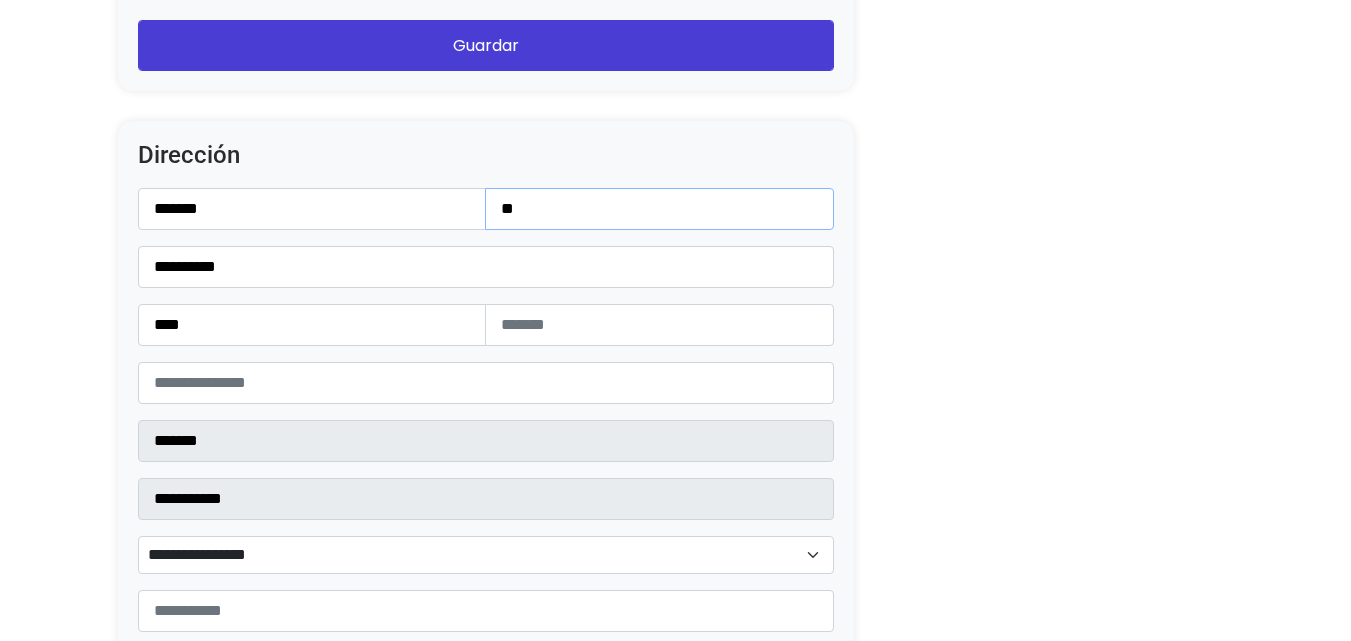 type on "*" 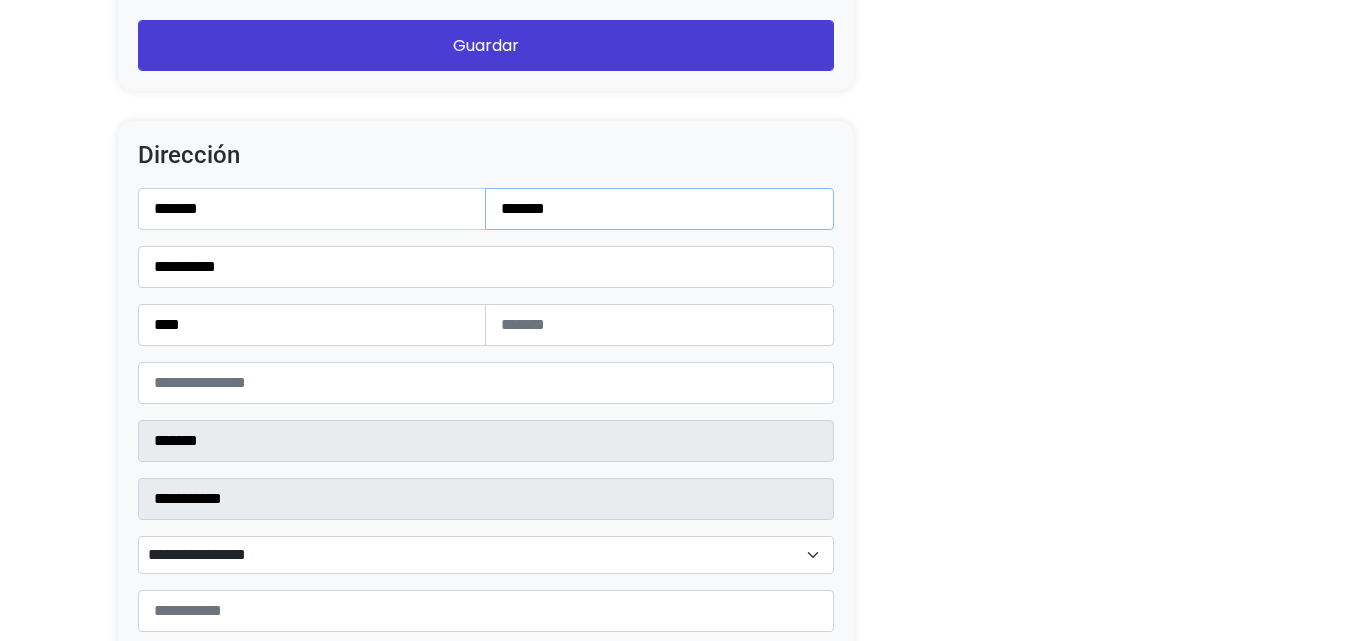 type on "*******" 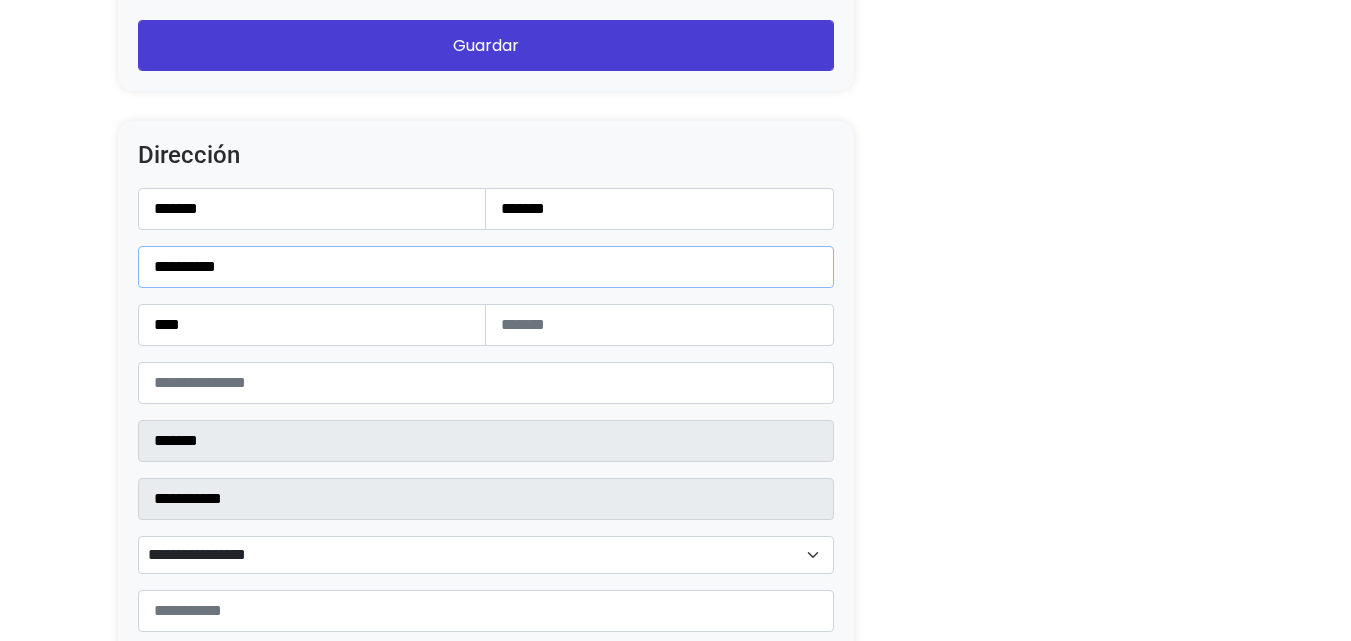 click on "**********" at bounding box center (486, 267) 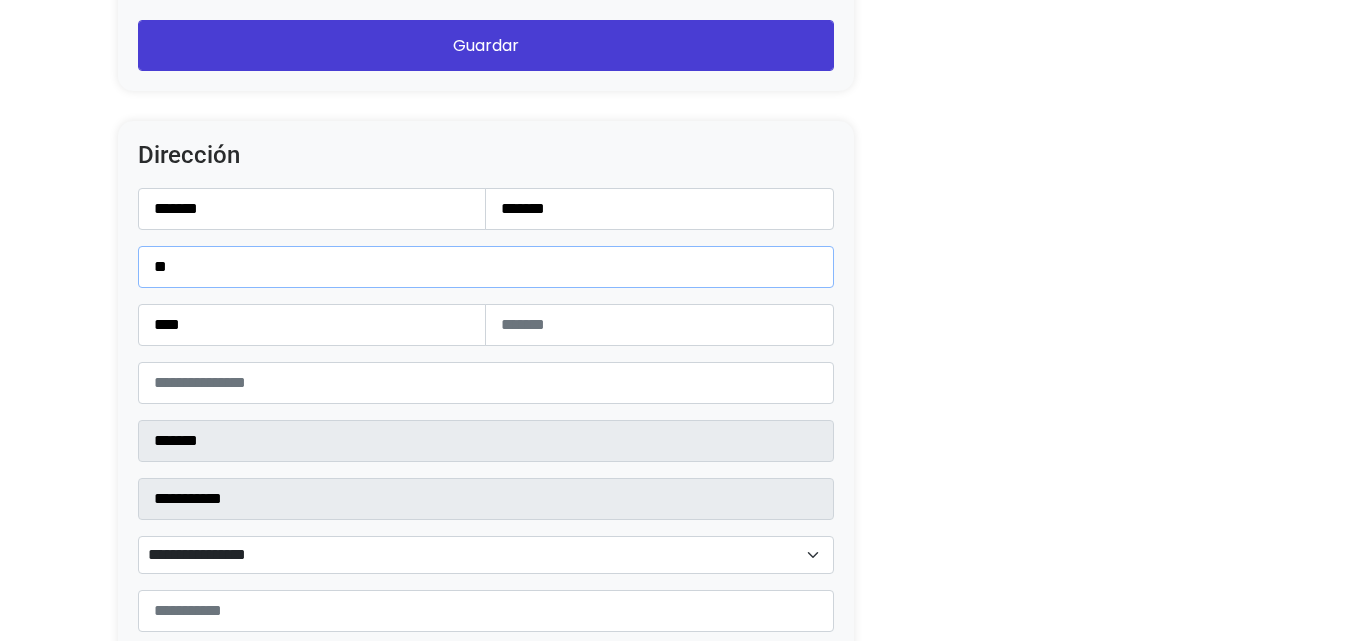 type on "*" 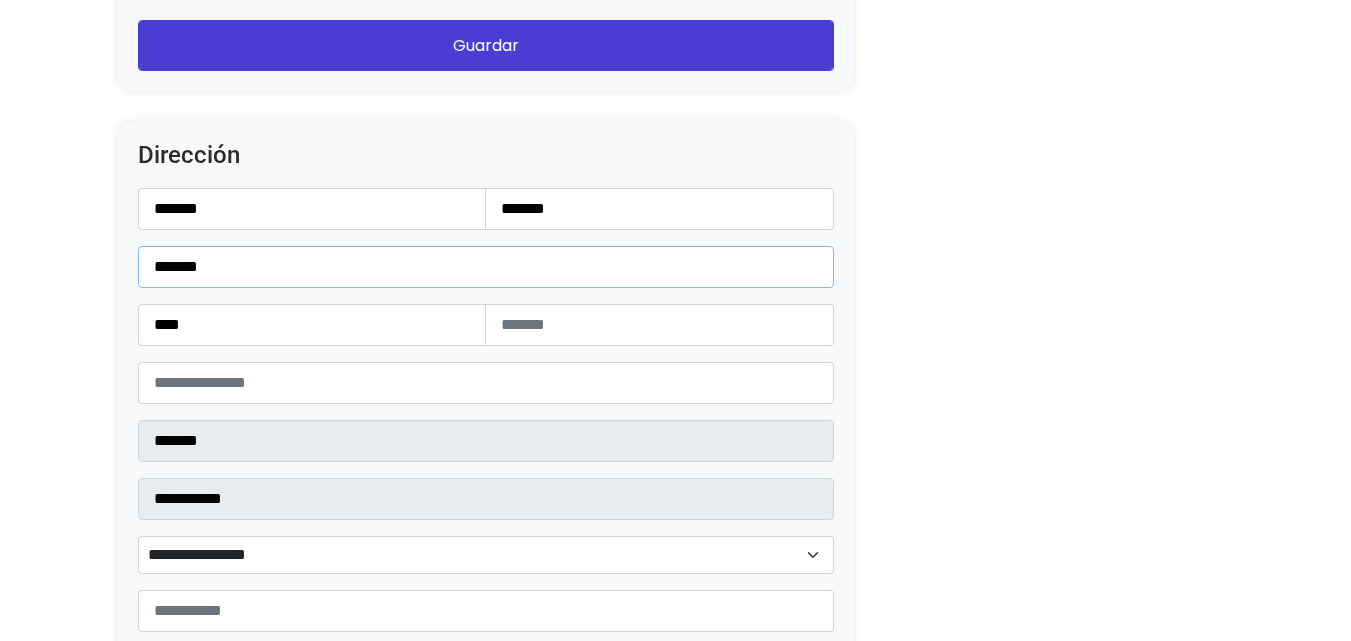 click on "*******" at bounding box center (486, 267) 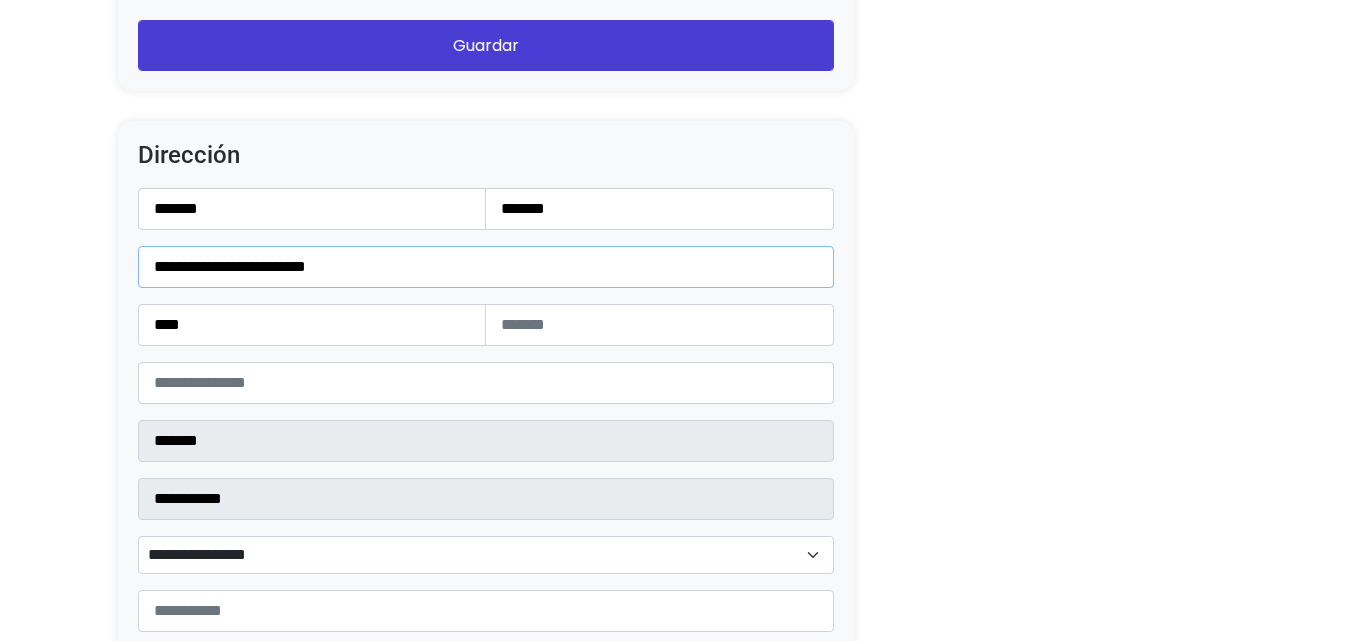 type on "**********" 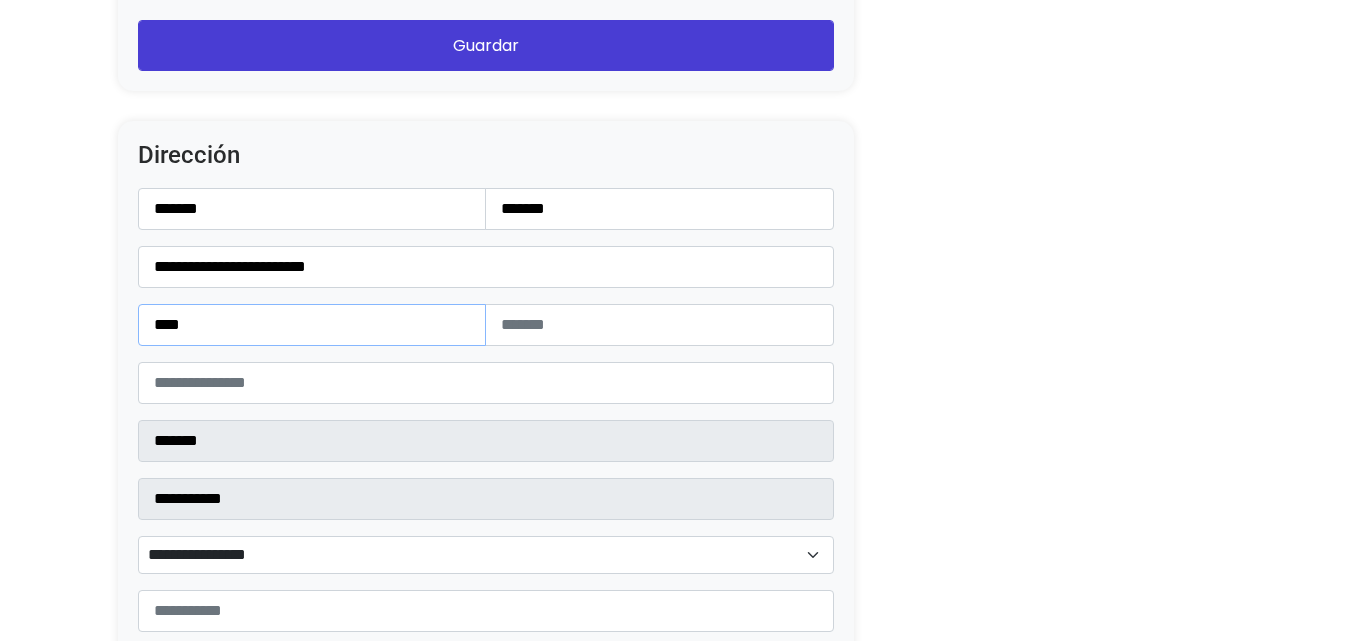 click on "****" at bounding box center (312, 325) 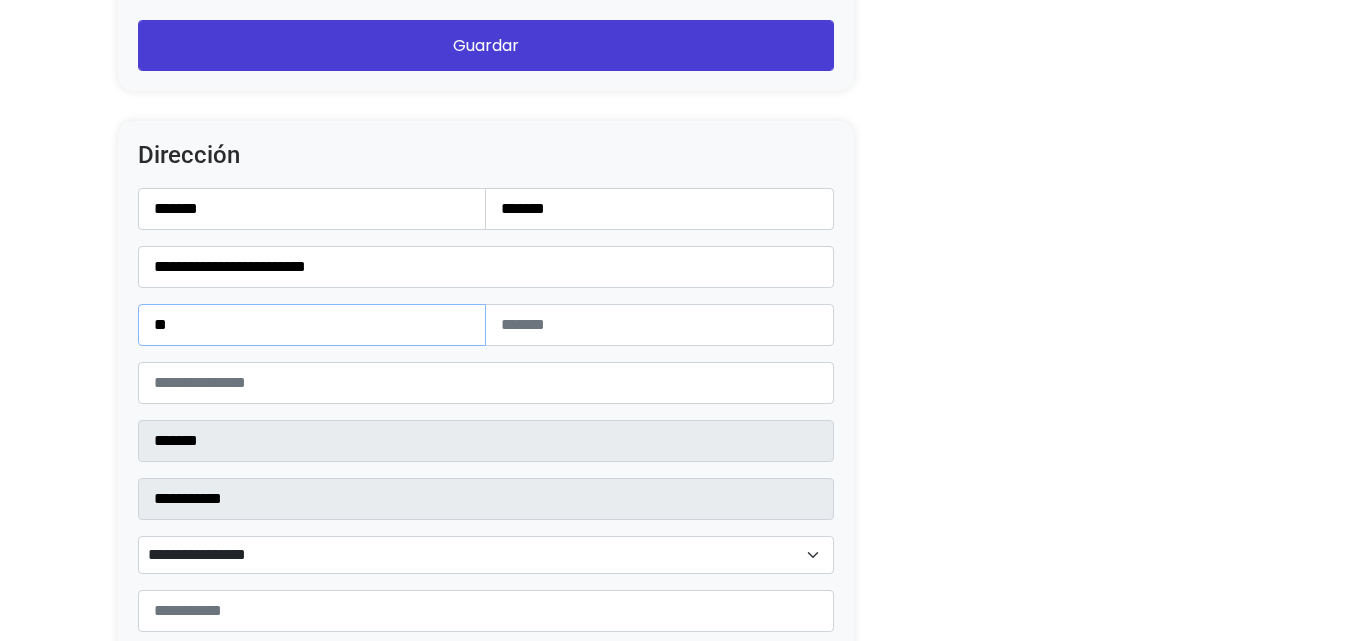 type on "*" 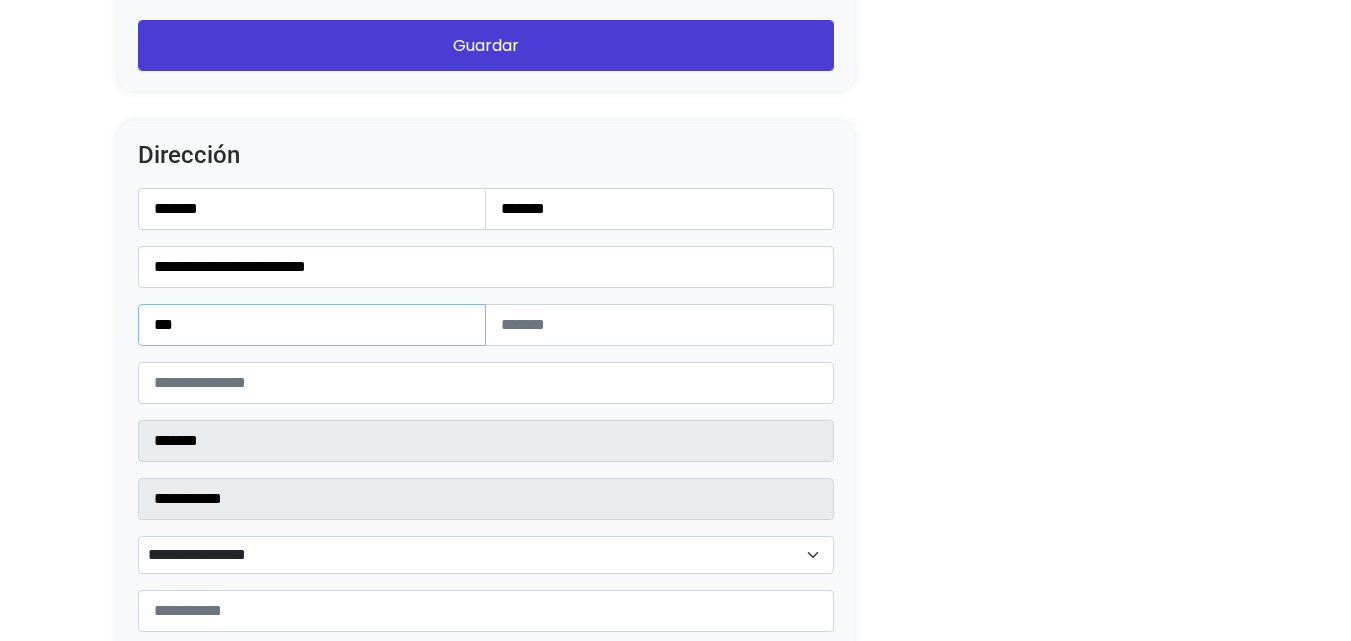 type on "***" 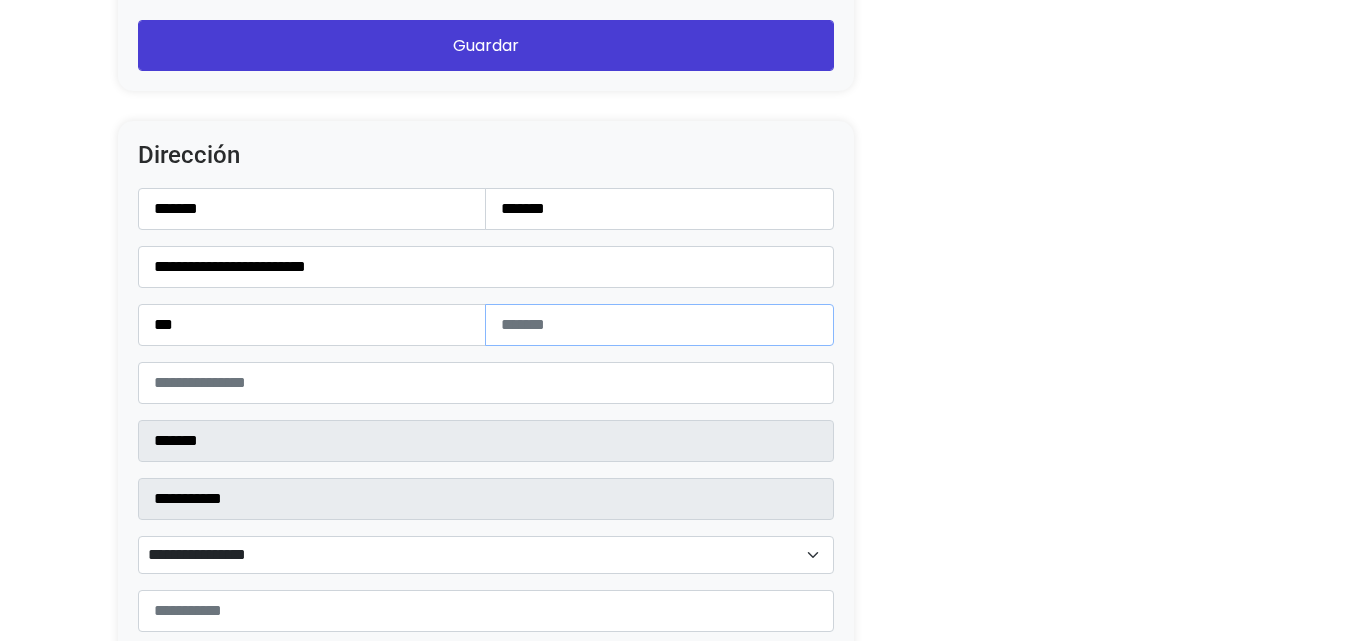 click at bounding box center [659, 325] 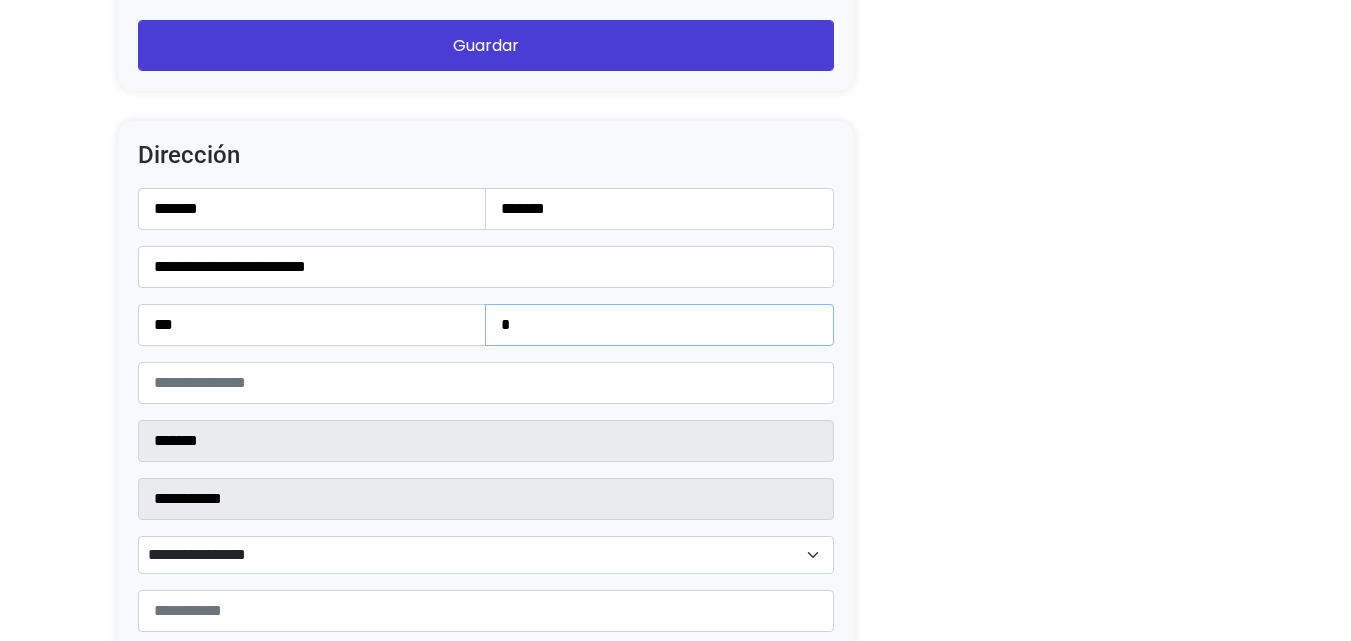 type on "*" 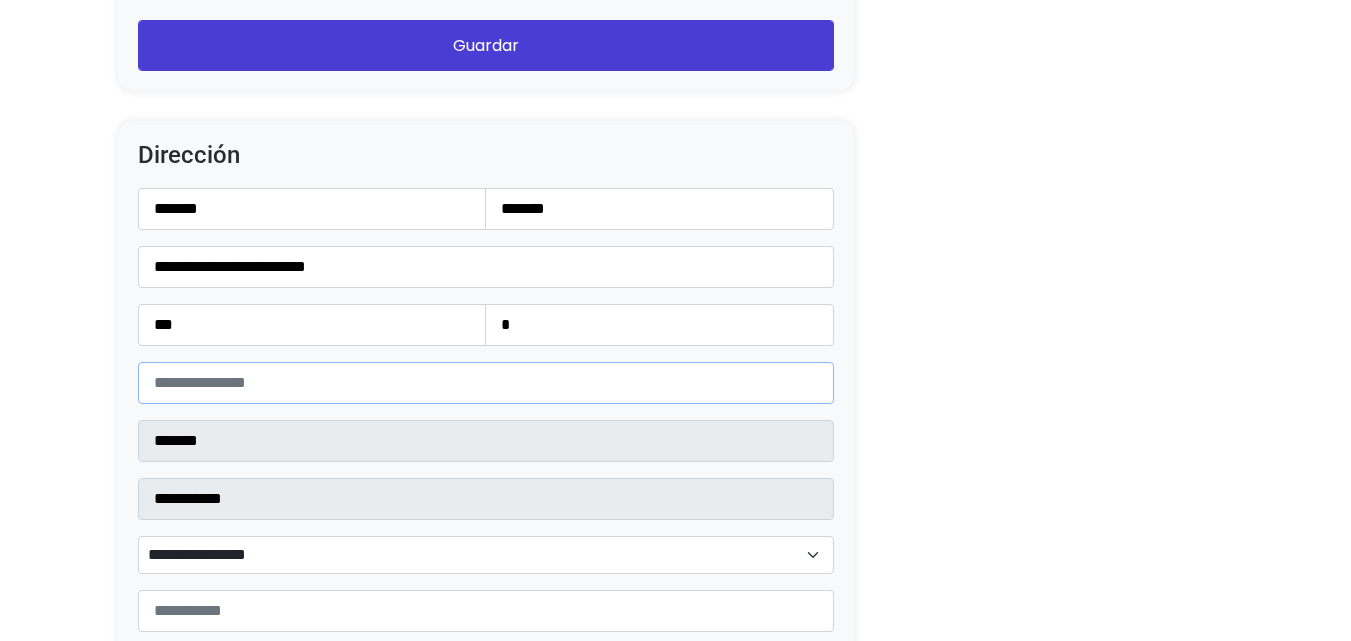 click on "*****" at bounding box center [486, 383] 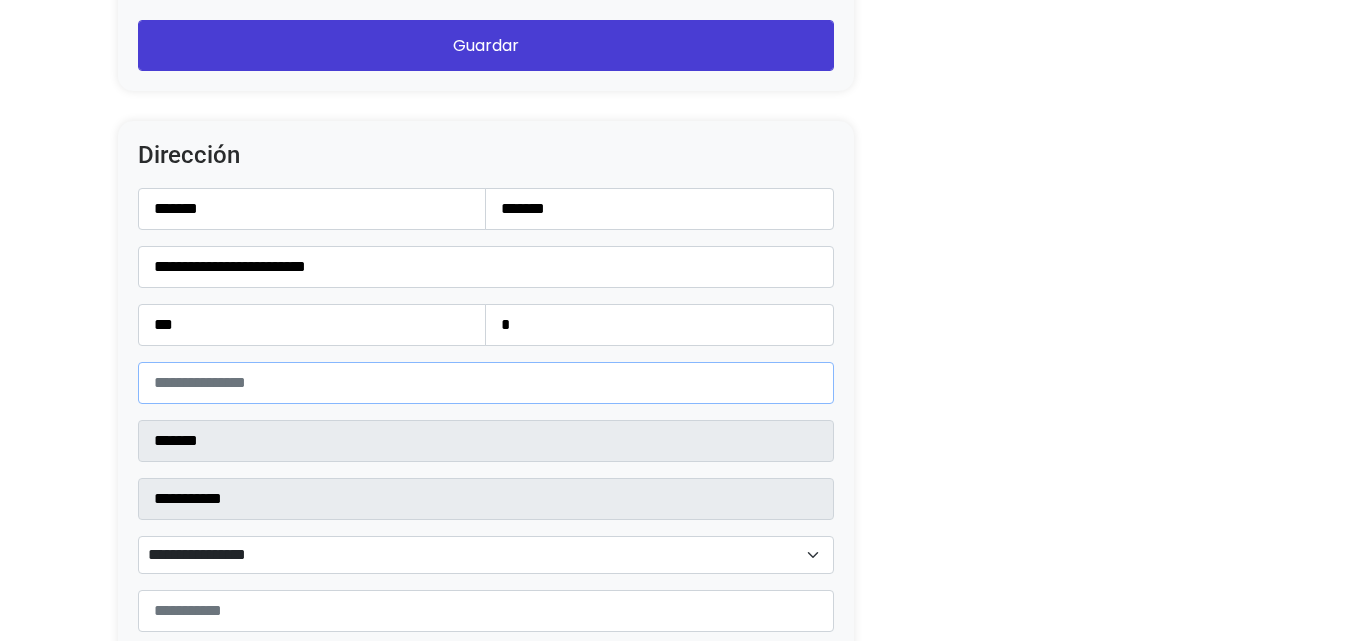 type on "*" 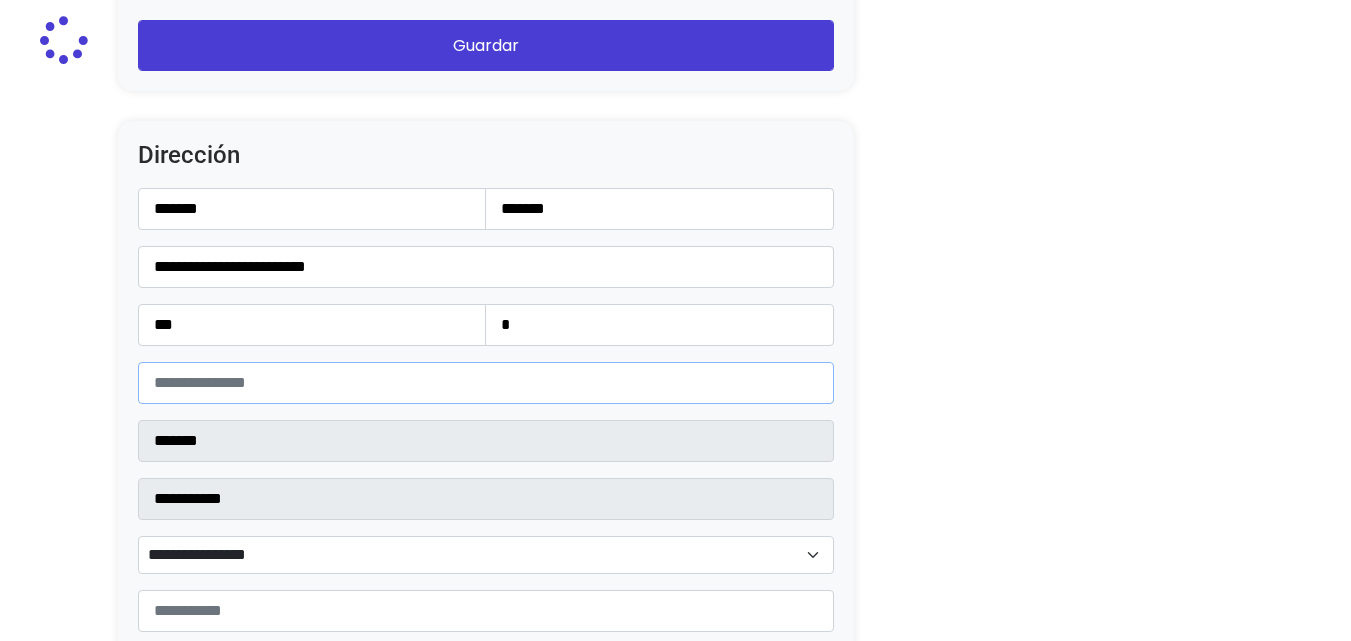 type on "**********" 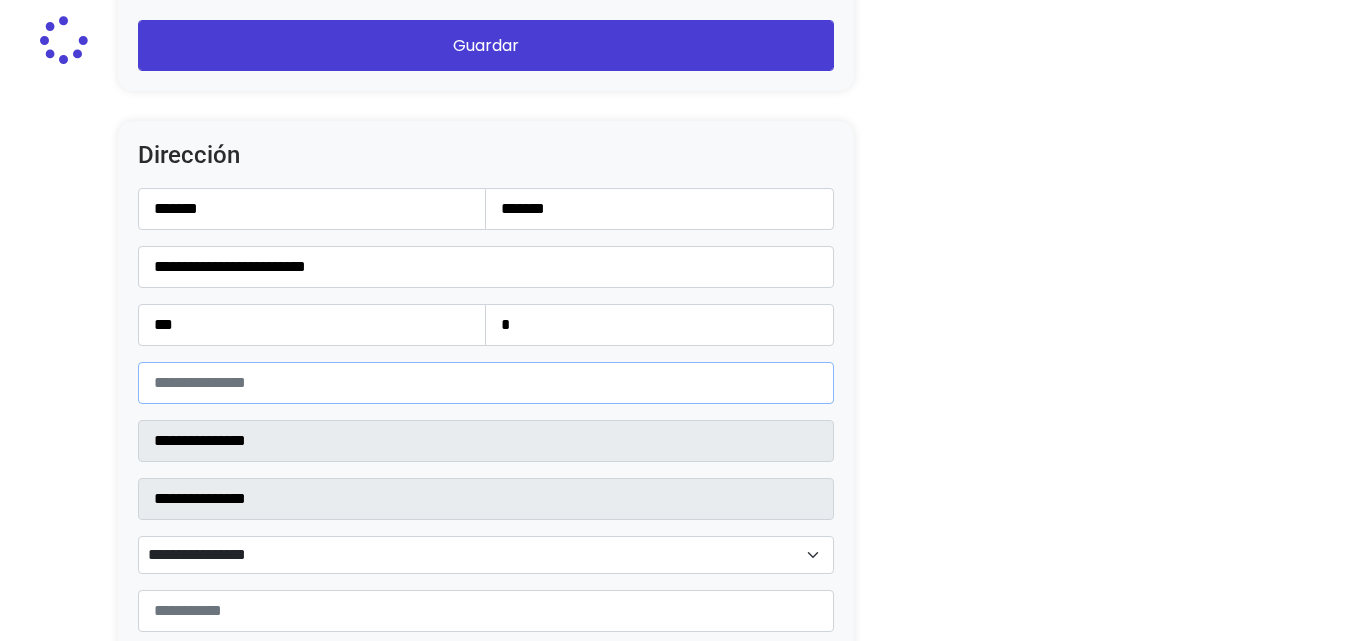 select 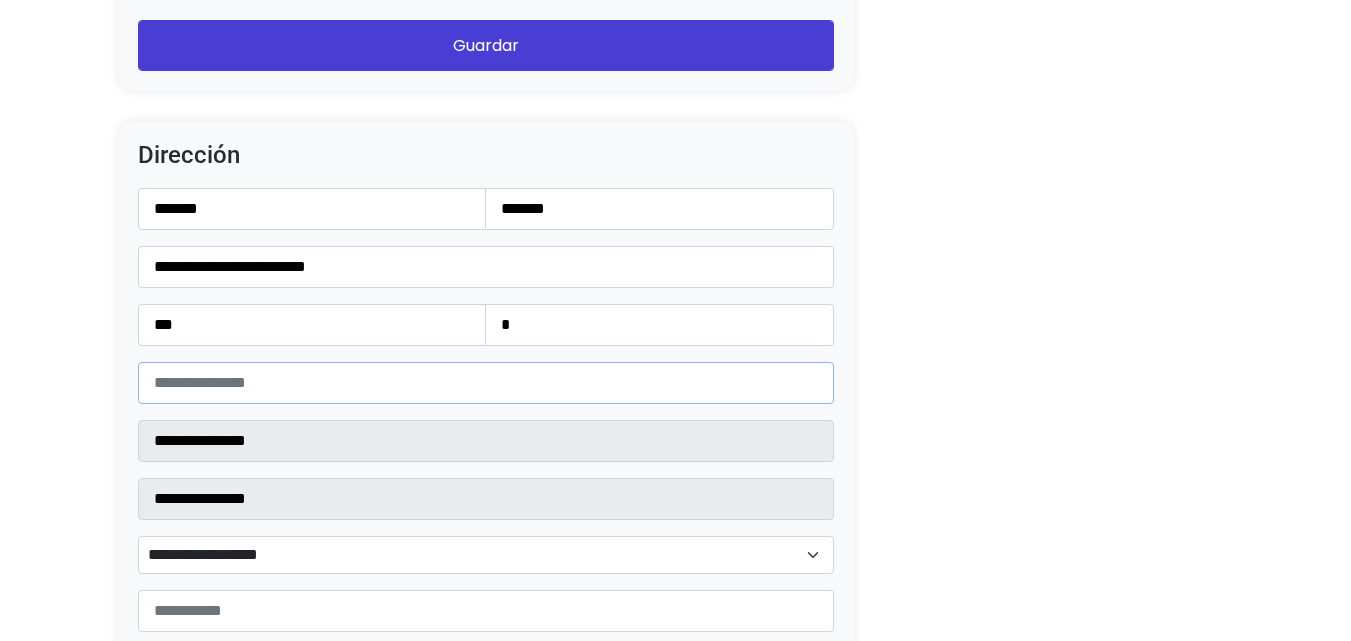 type on "*****" 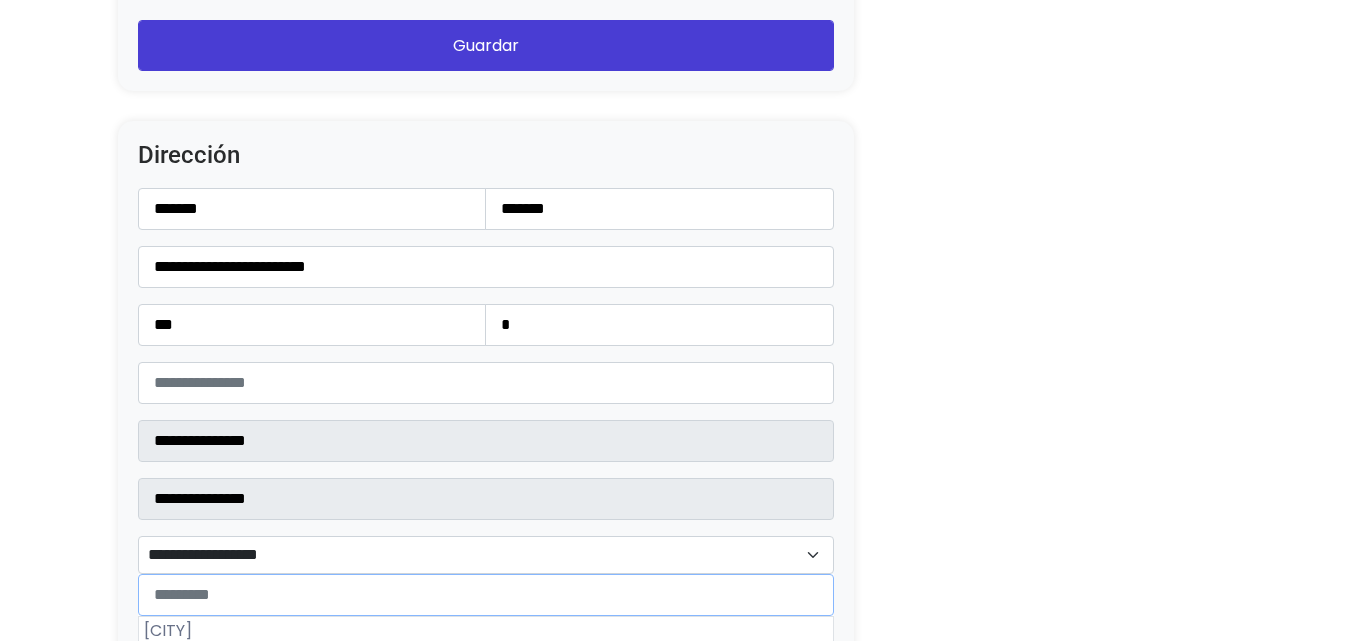 click on "**********" at bounding box center [486, 555] 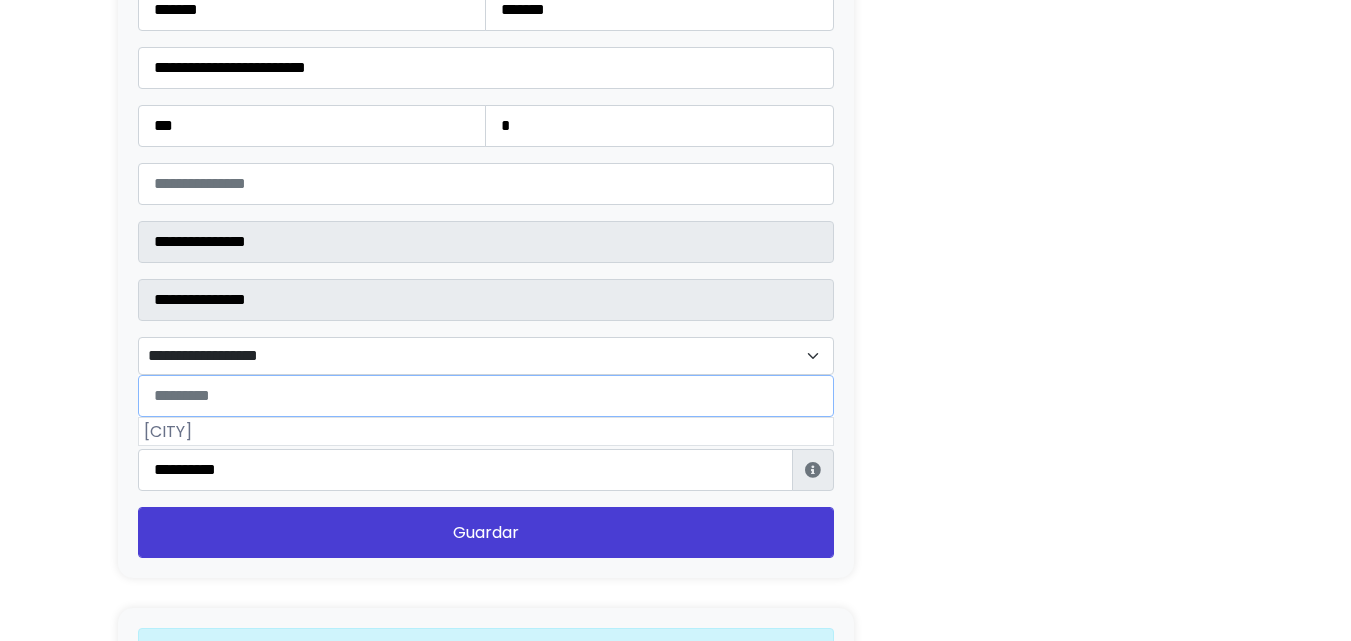 scroll, scrollTop: 2560, scrollLeft: 0, axis: vertical 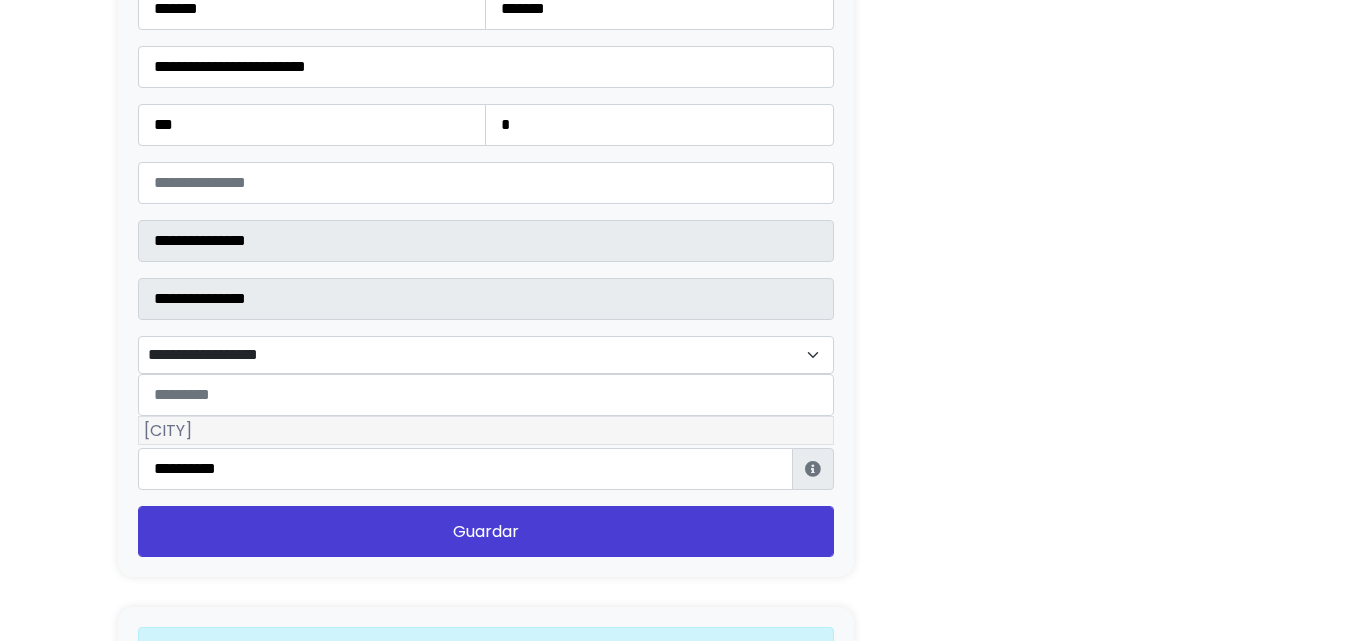 click on "San Luis Potosí Centro" at bounding box center (486, 431) 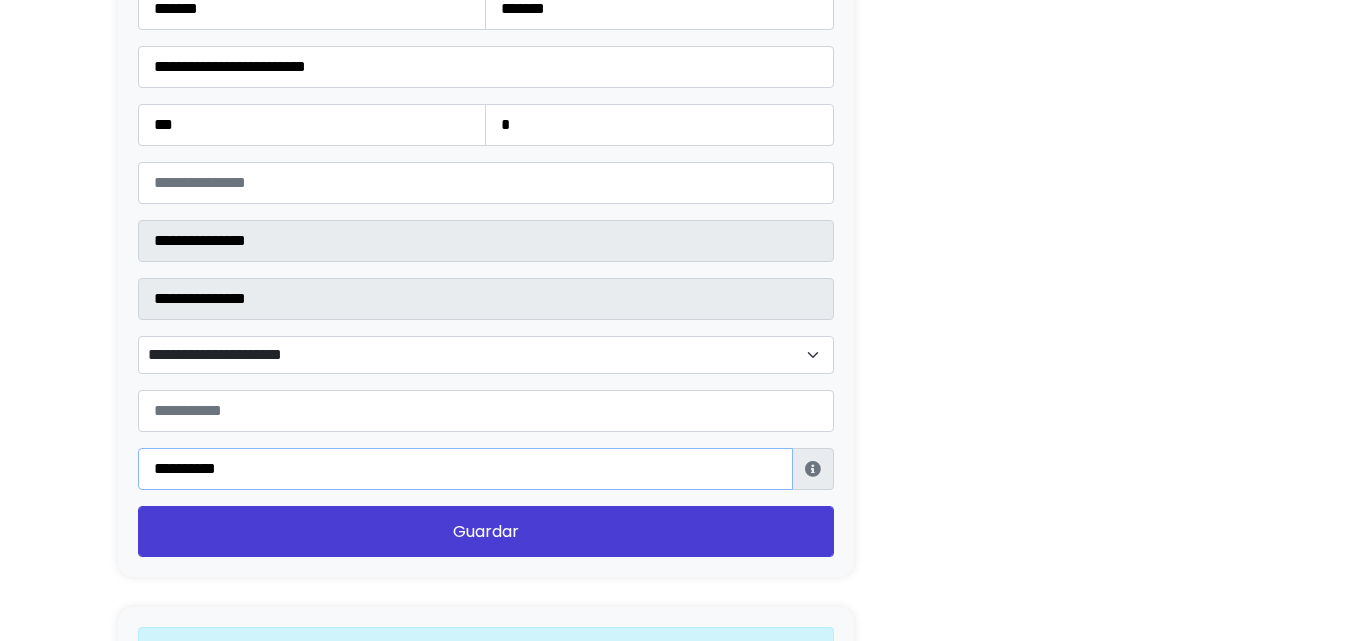click on "**********" at bounding box center (465, 469) 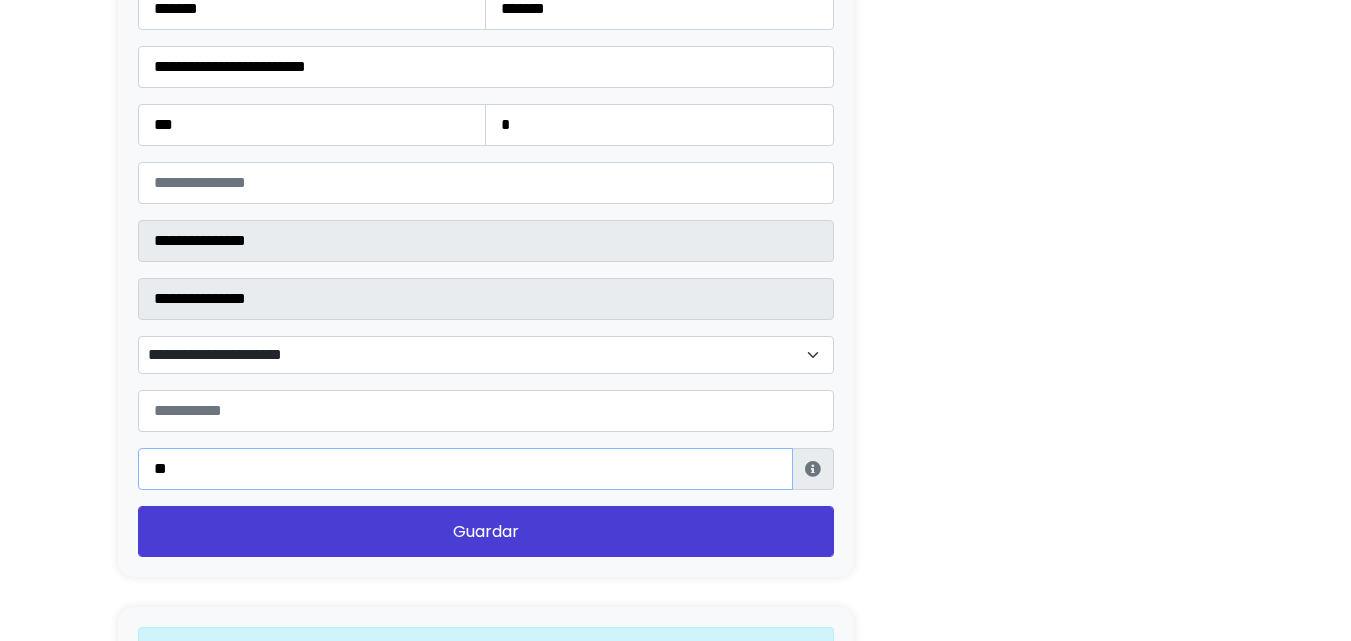 type on "*" 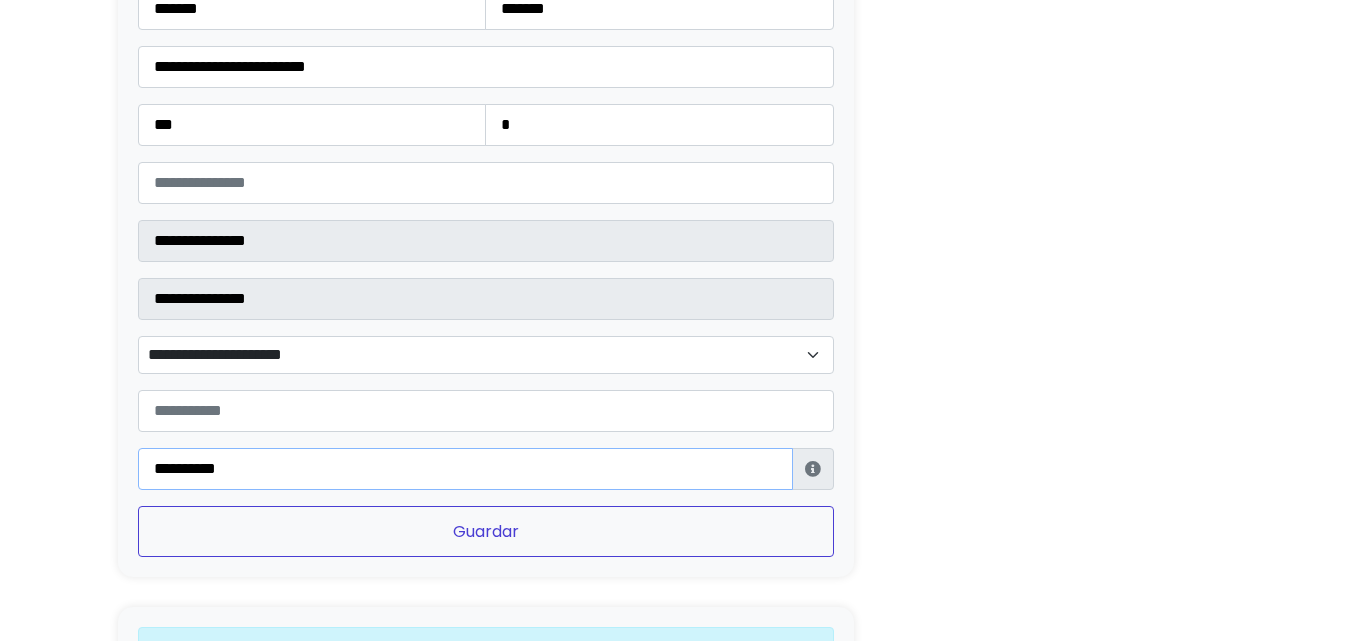 type on "**********" 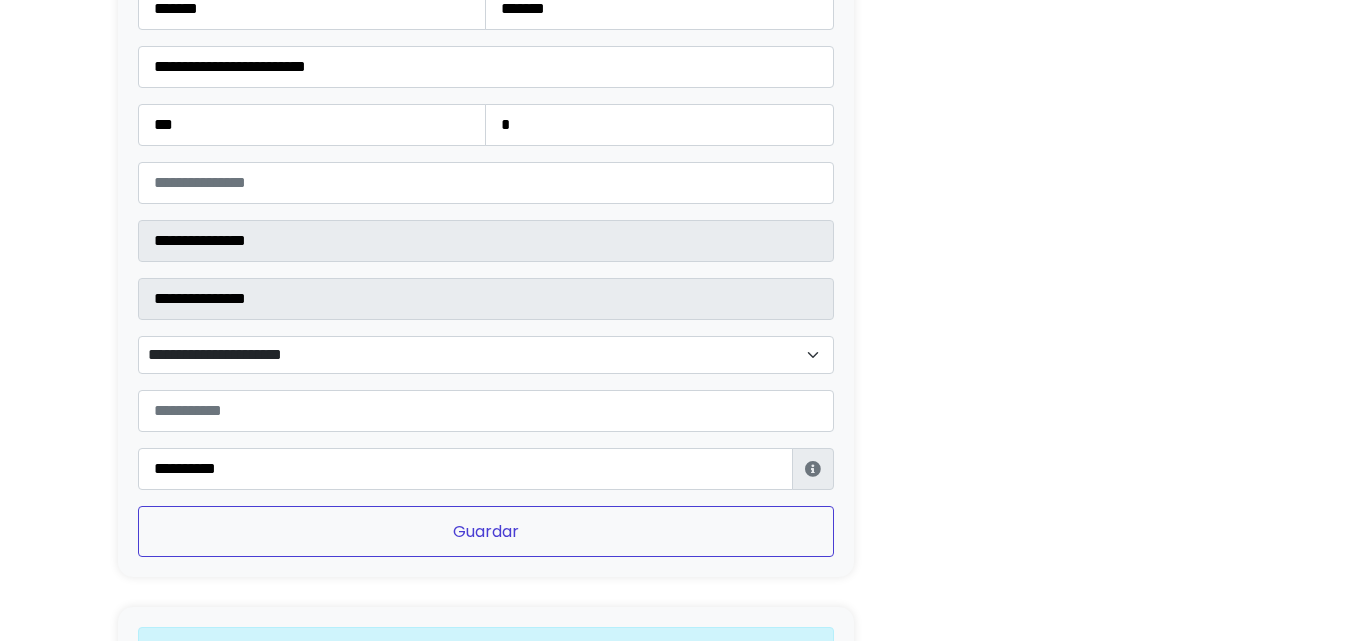 click on "Guardar" at bounding box center (486, 531) 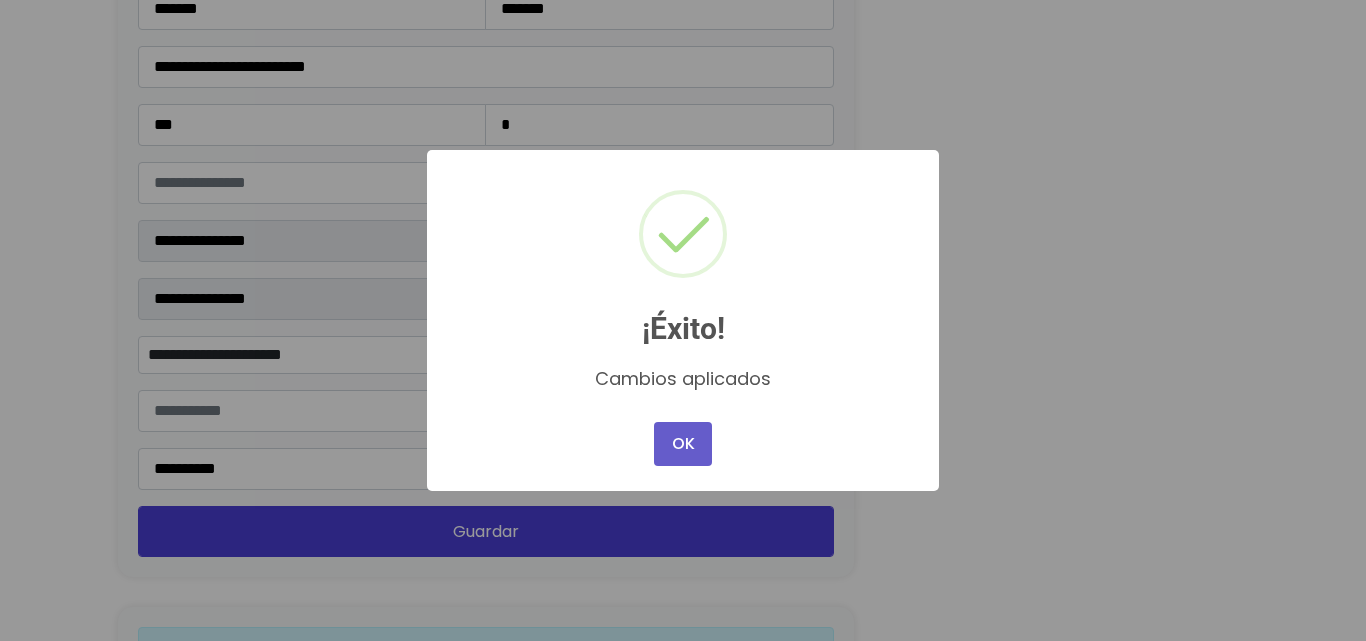 click on "OK" at bounding box center (683, 444) 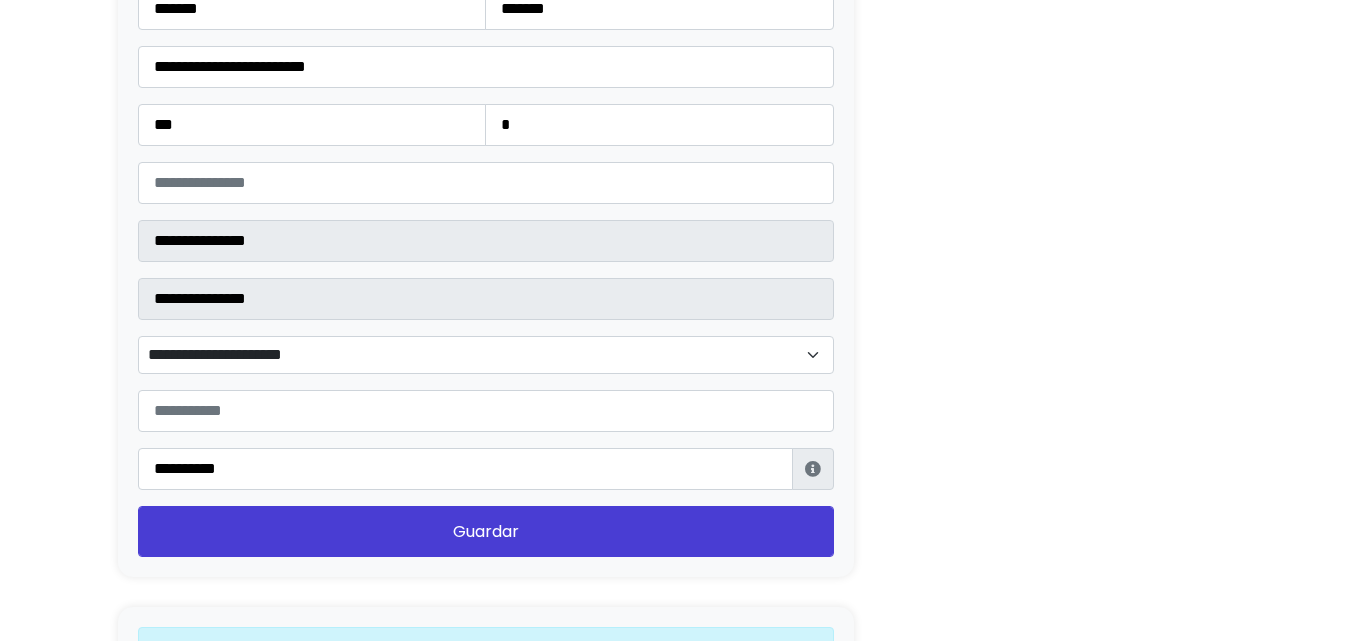 scroll, scrollTop: 2000, scrollLeft: 0, axis: vertical 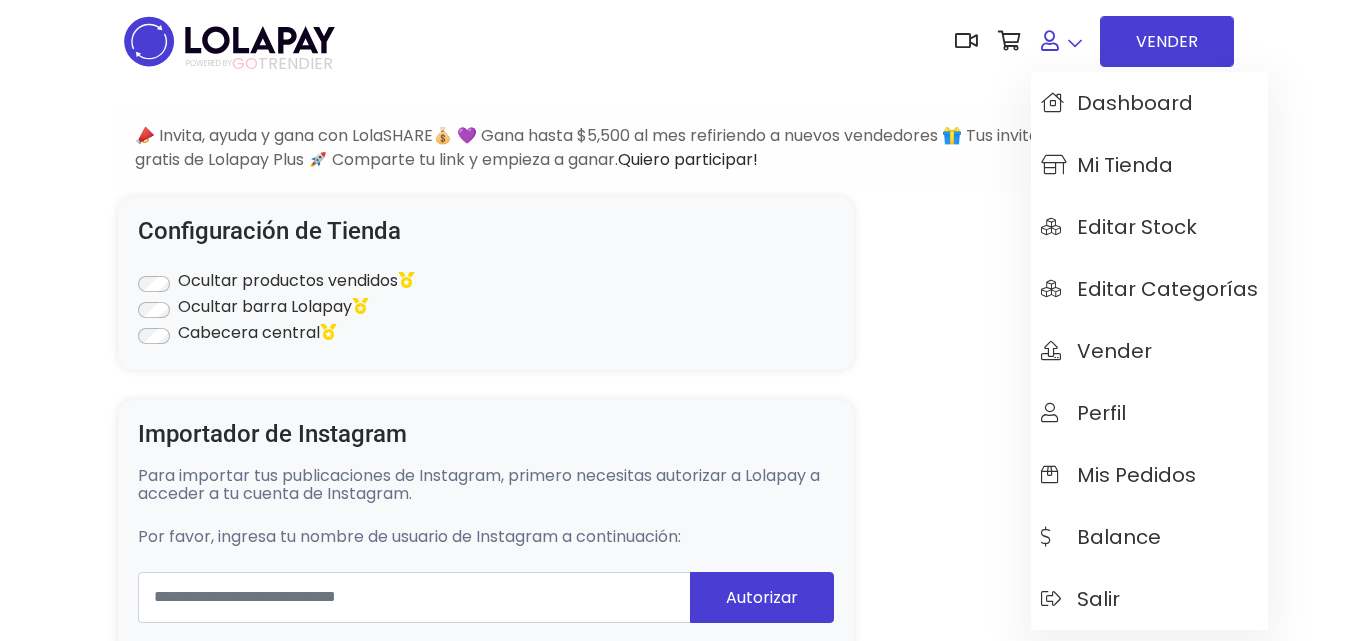 click at bounding box center [1061, 41] 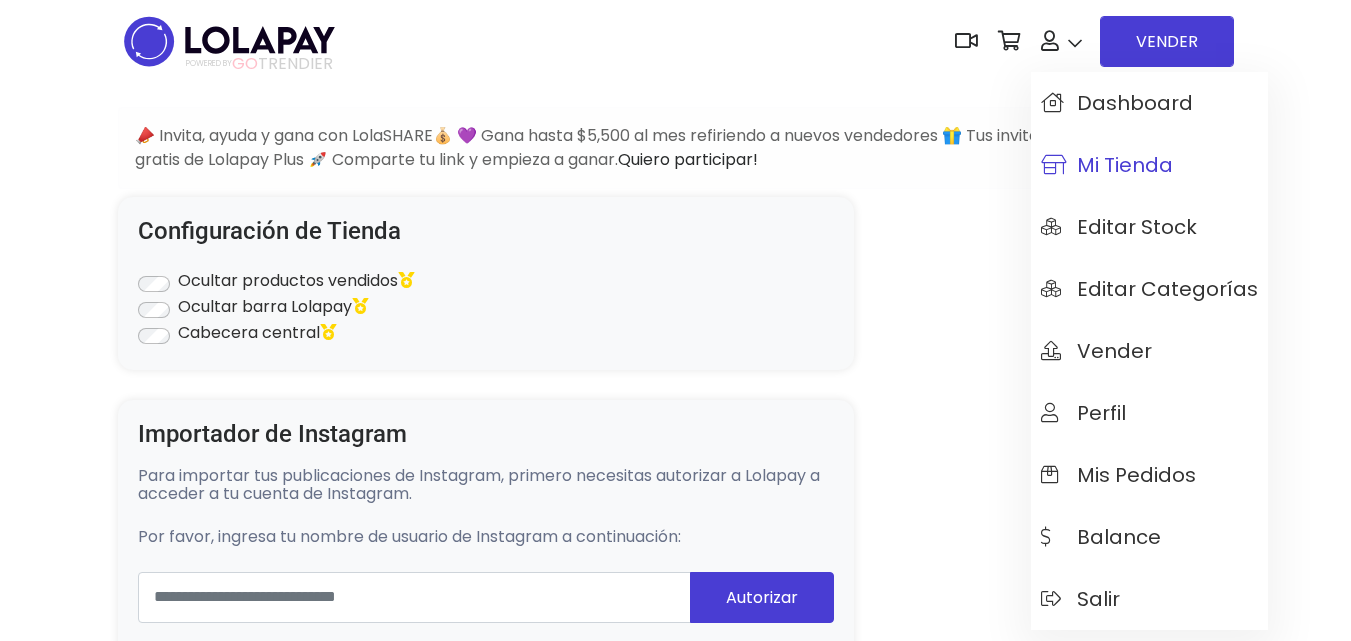 click on "Mi tienda" at bounding box center (1107, 165) 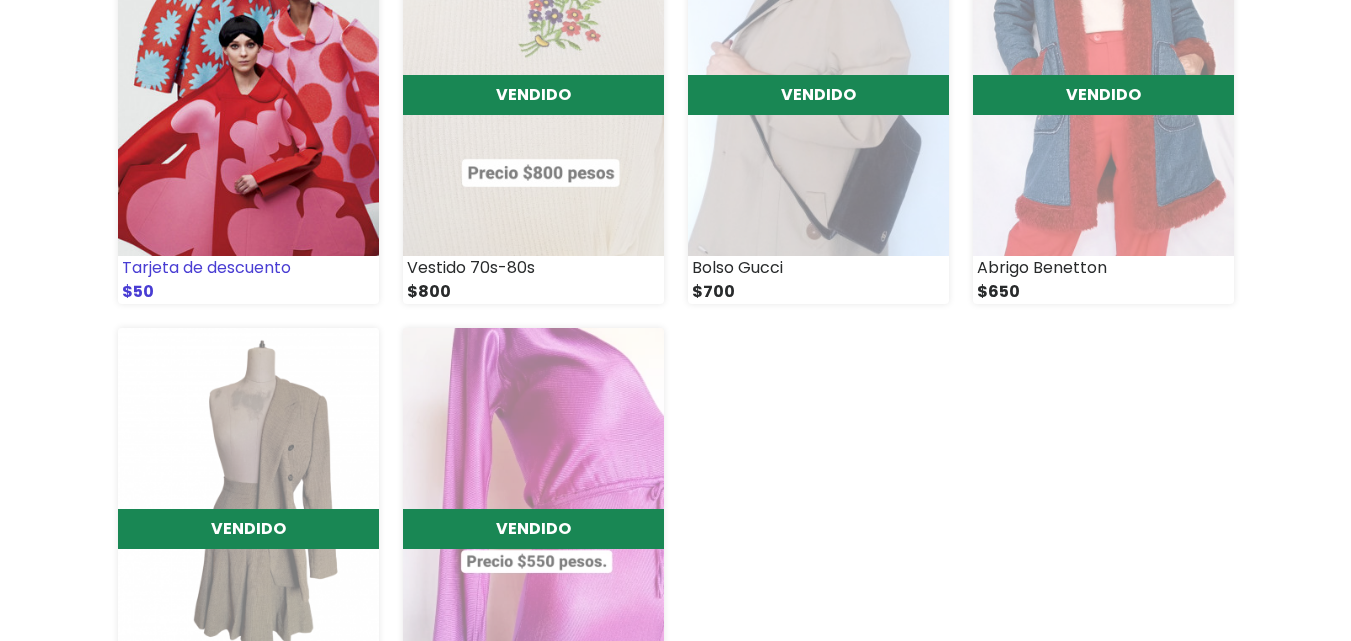 scroll, scrollTop: 560, scrollLeft: 0, axis: vertical 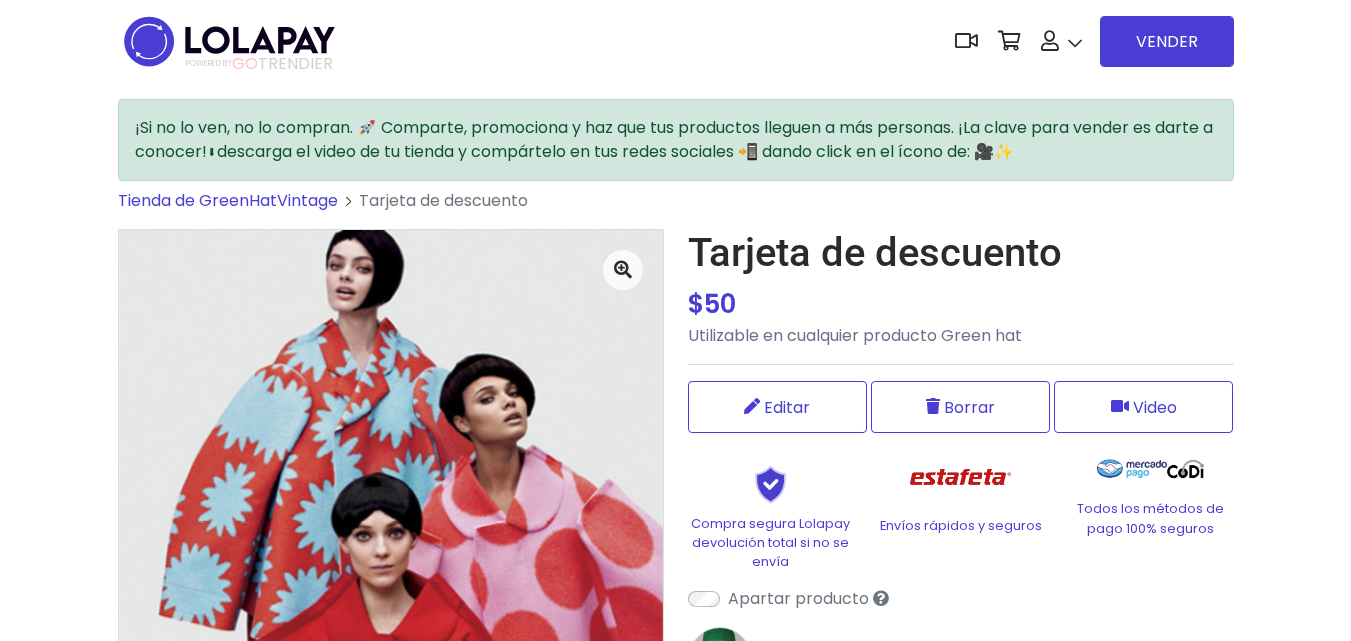 click on "POWERED BY  GO TRENDIER
Dashboard" at bounding box center [676, 41] 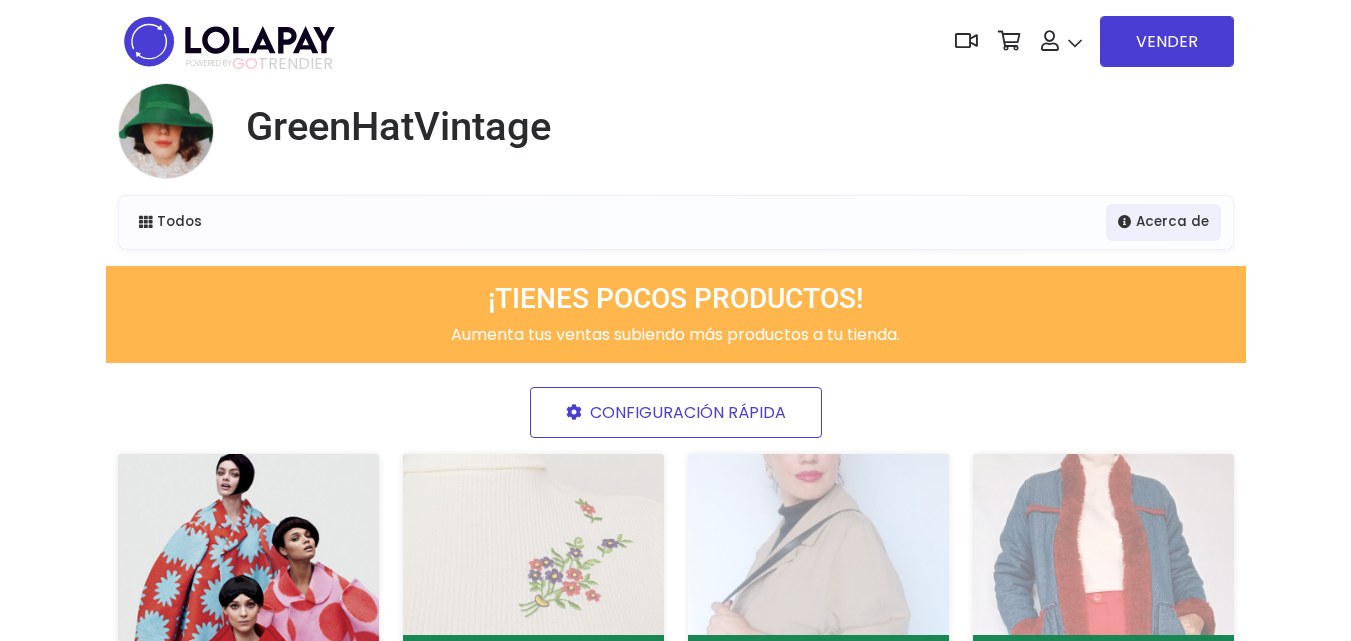 scroll, scrollTop: 560, scrollLeft: 0, axis: vertical 